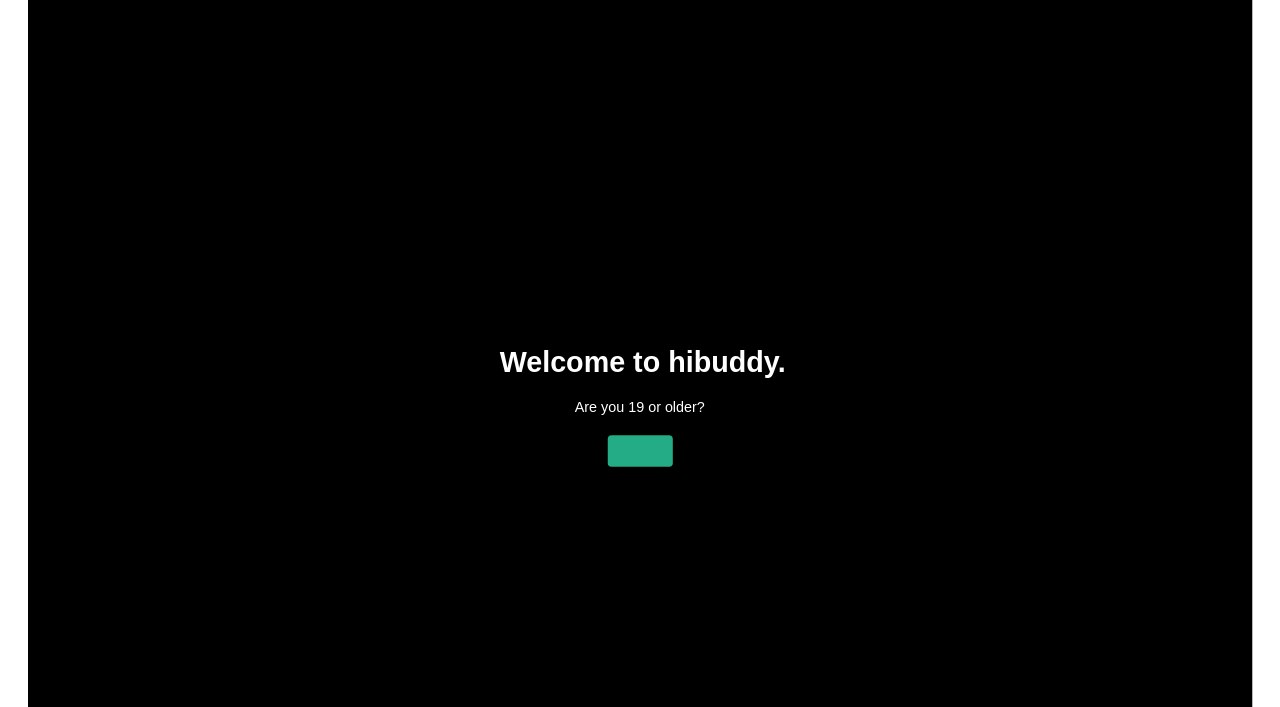 scroll, scrollTop: 0, scrollLeft: 0, axis: both 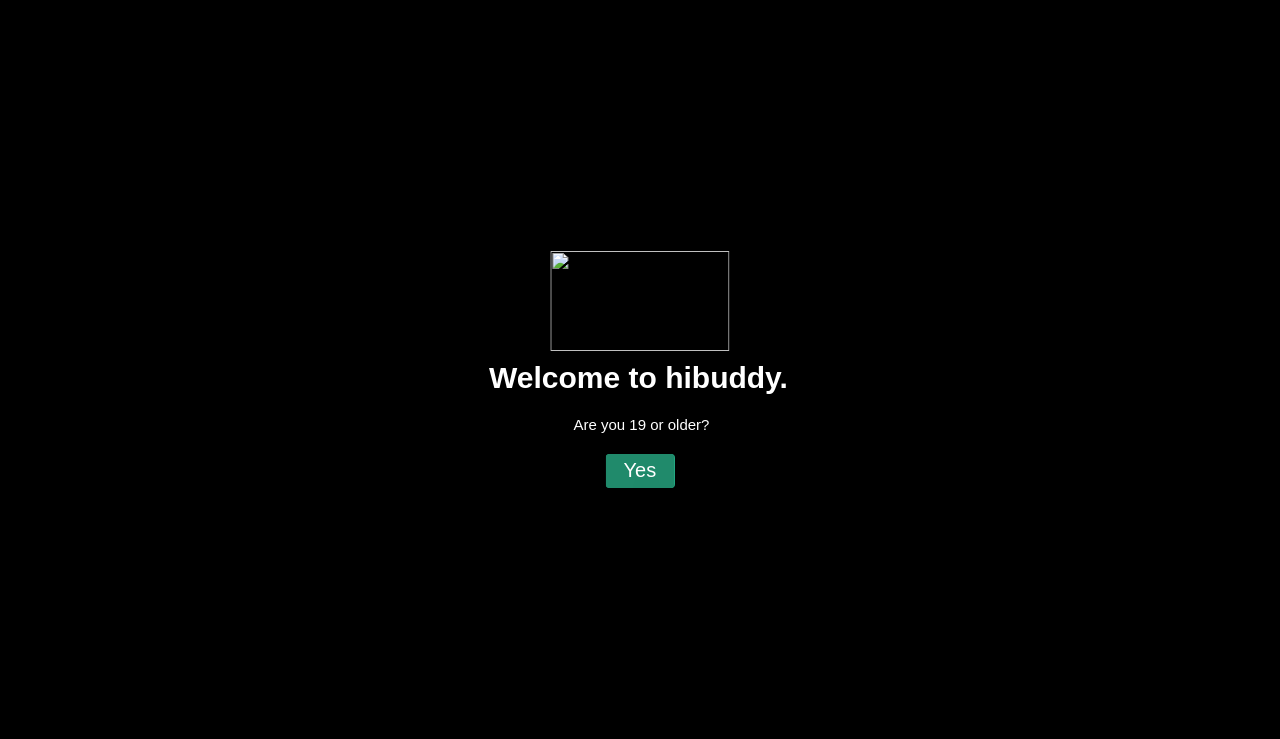 click at bounding box center (640, 369) 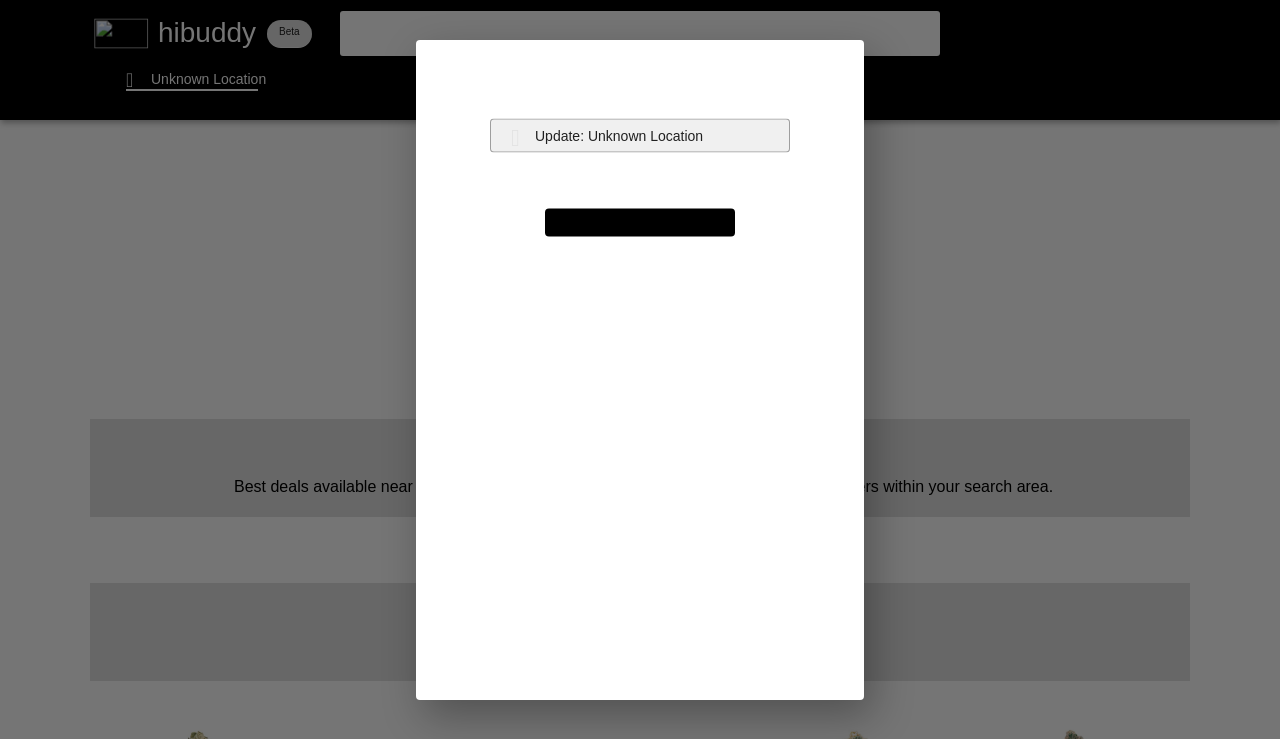 click at bounding box center (640, 369) 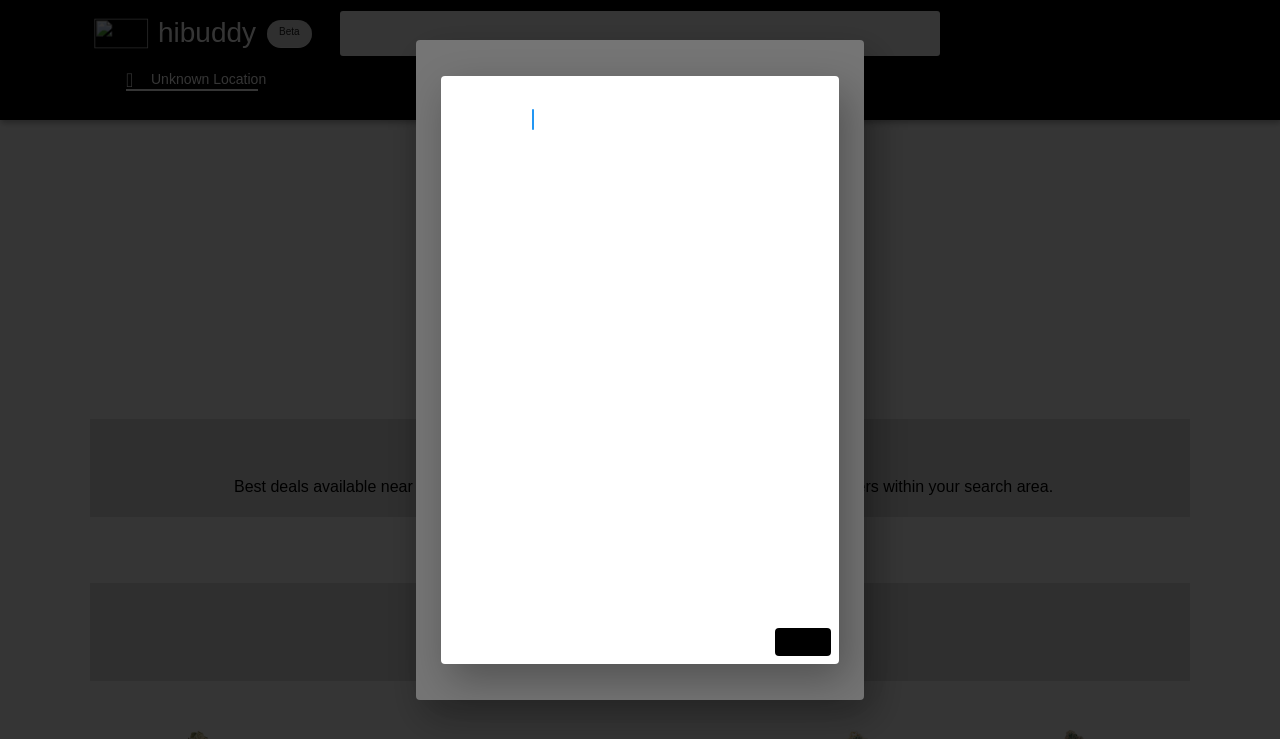 type on "[GEOGRAPHIC_DATA]" 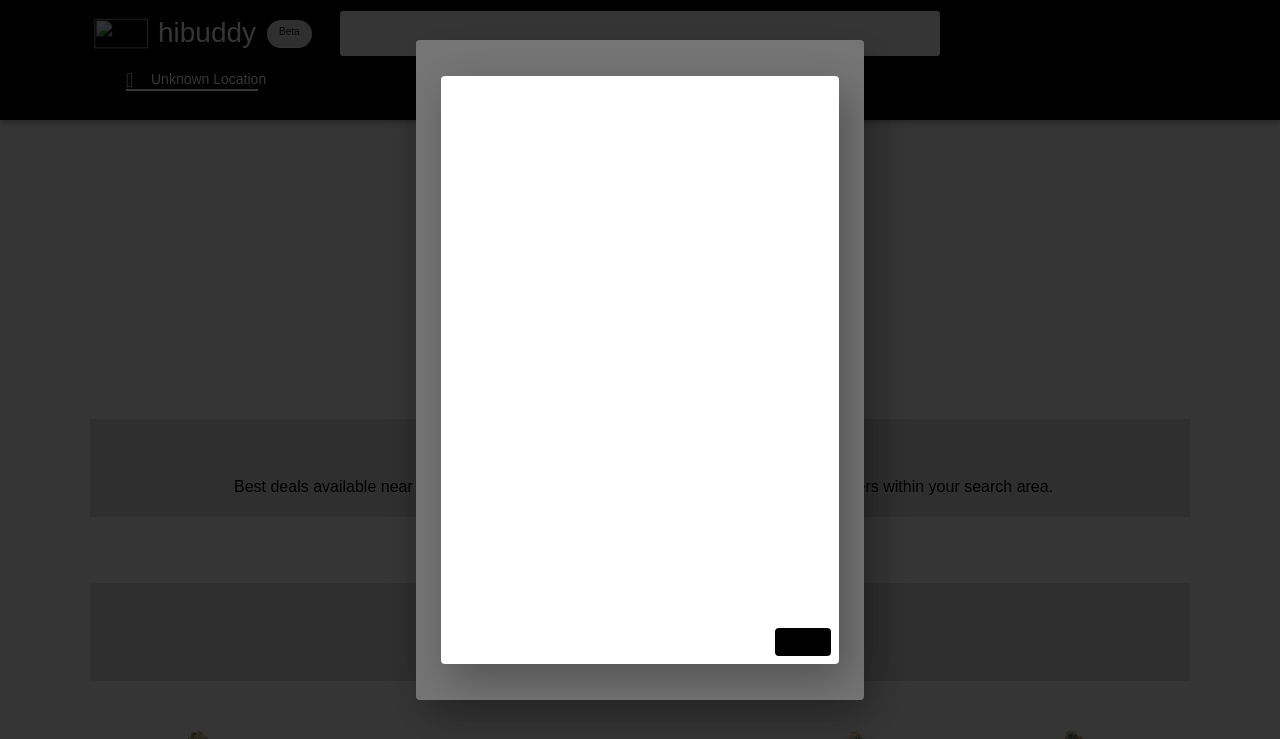 click at bounding box center (640, 369) 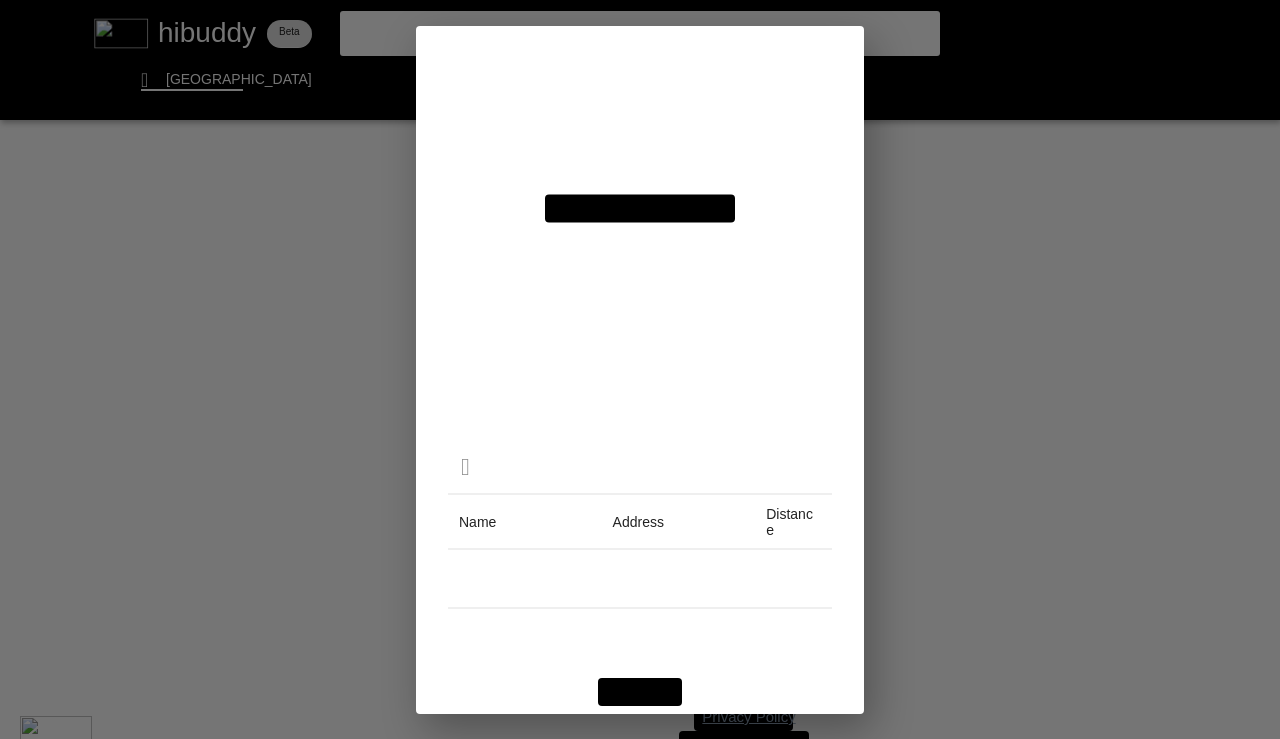 click at bounding box center (640, 369) 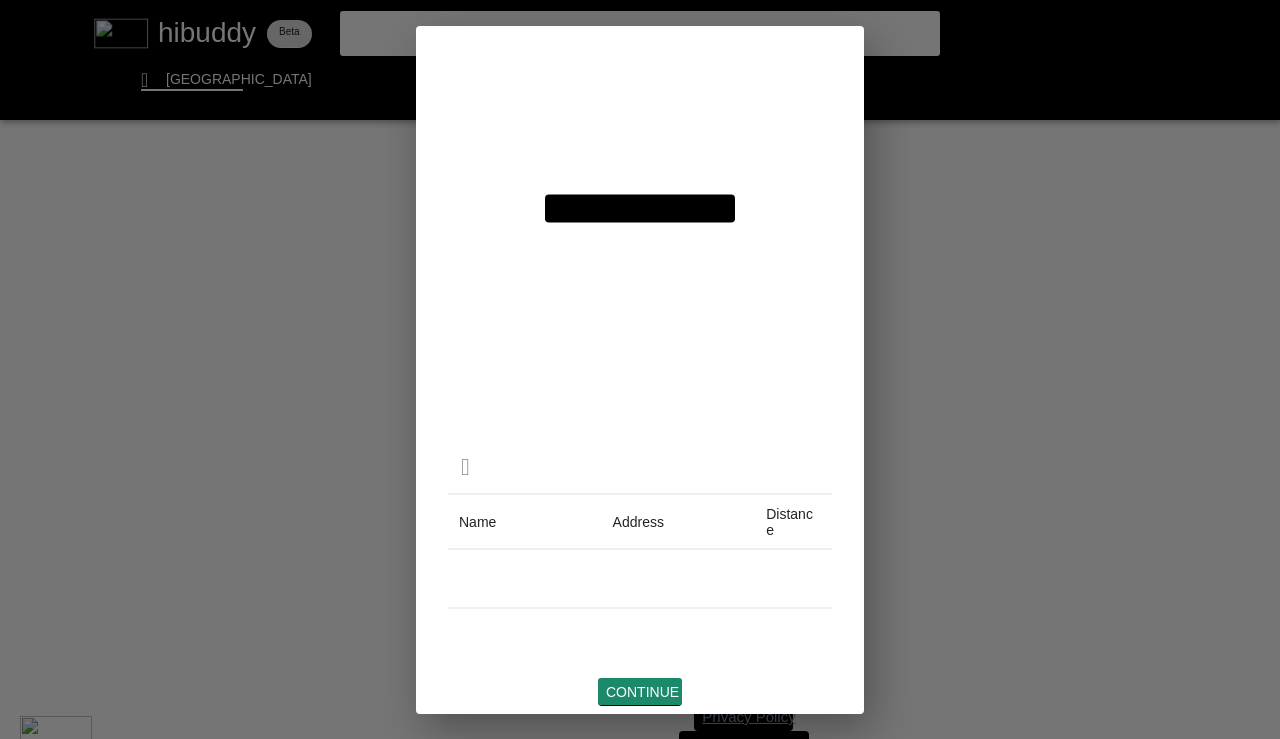 click at bounding box center (640, 369) 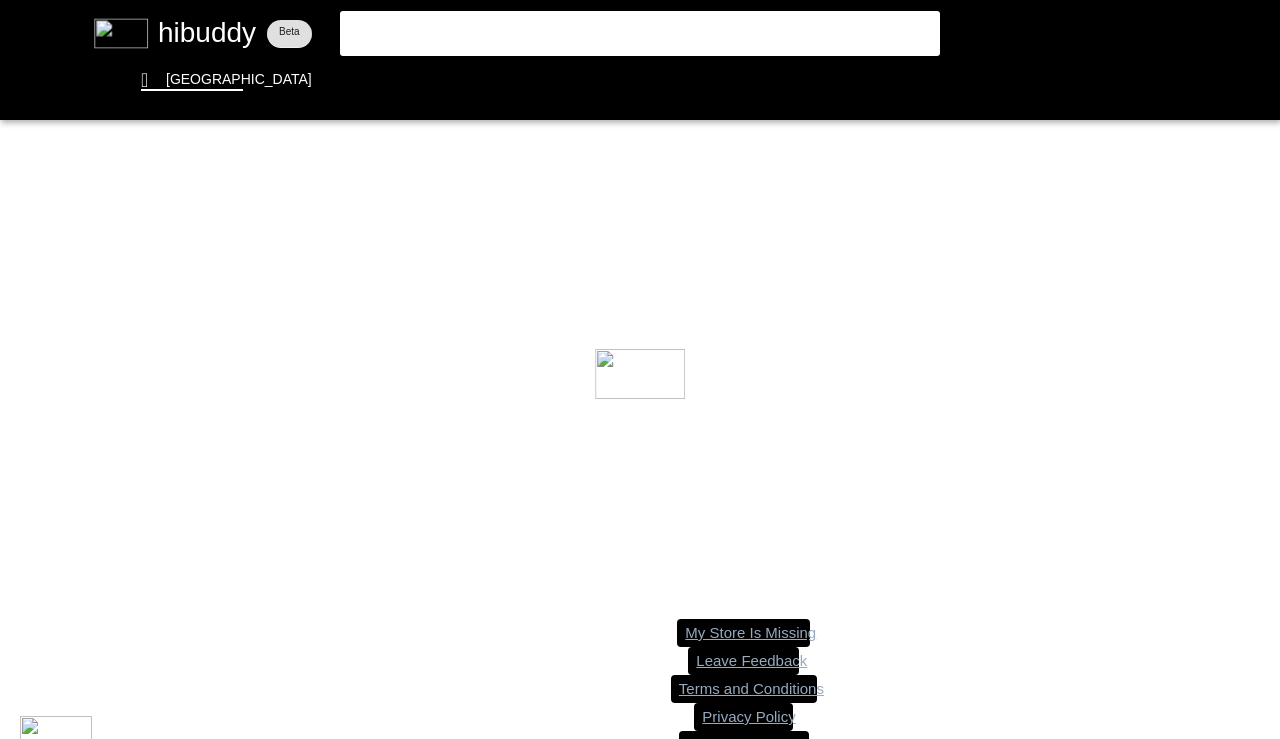 click at bounding box center [640, 369] 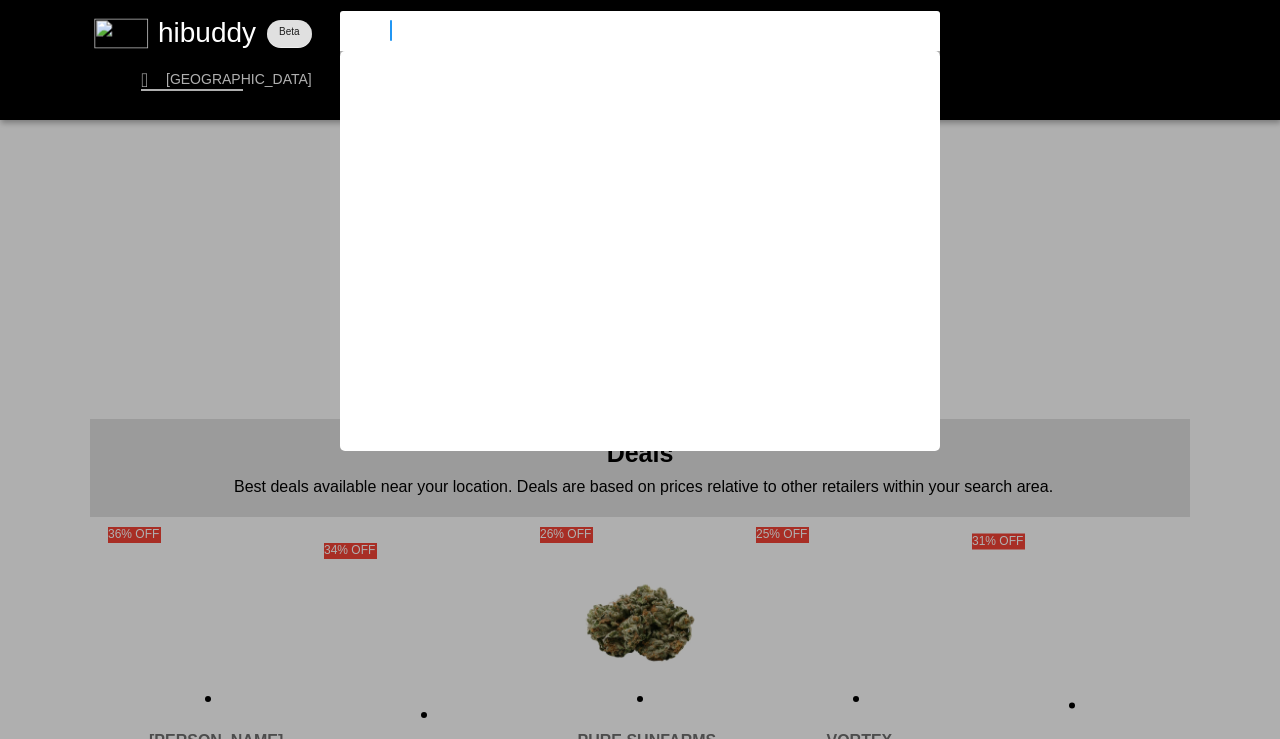 type on "3saints" 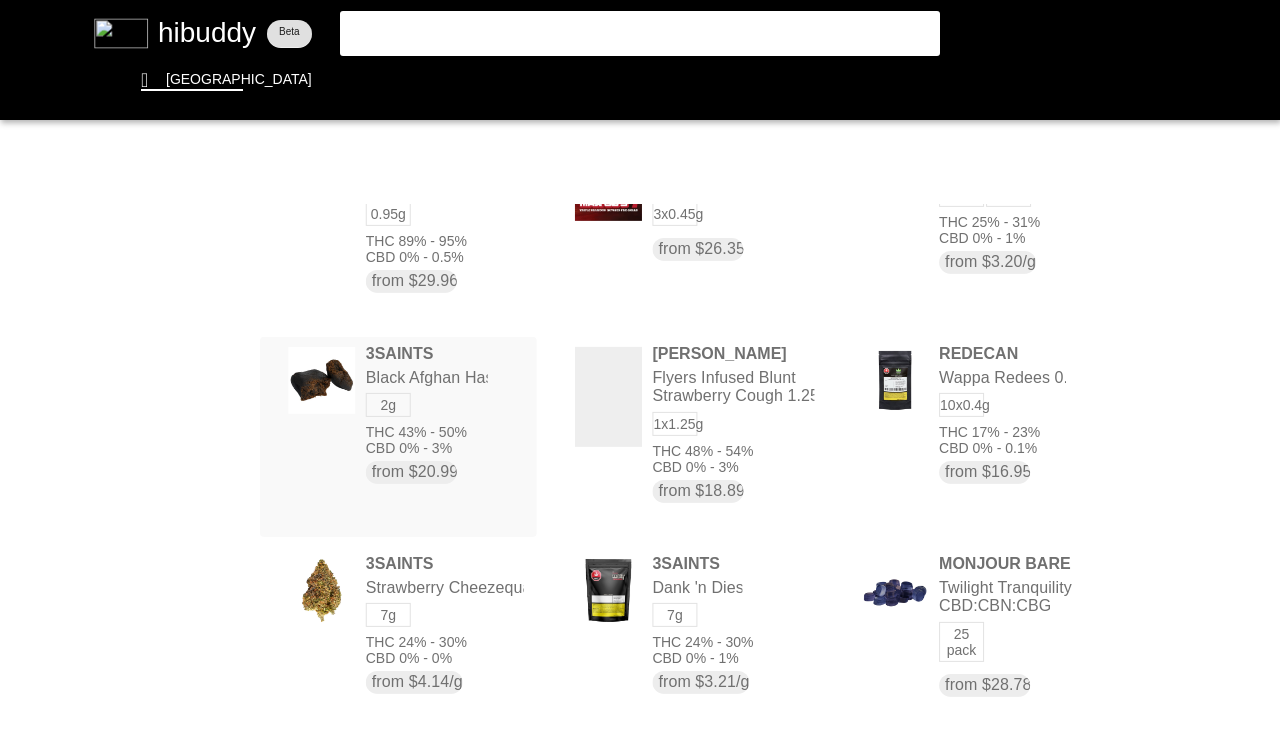 click at bounding box center [640, 369] 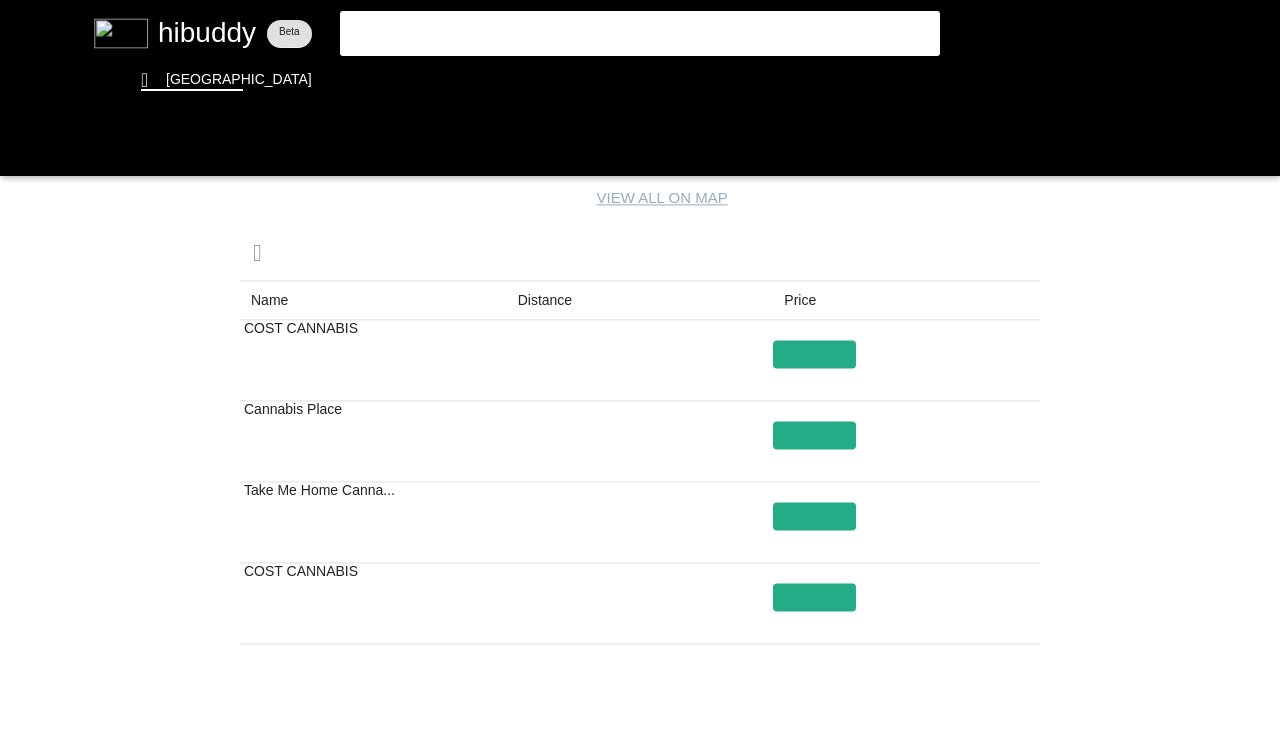 click at bounding box center [640, 369] 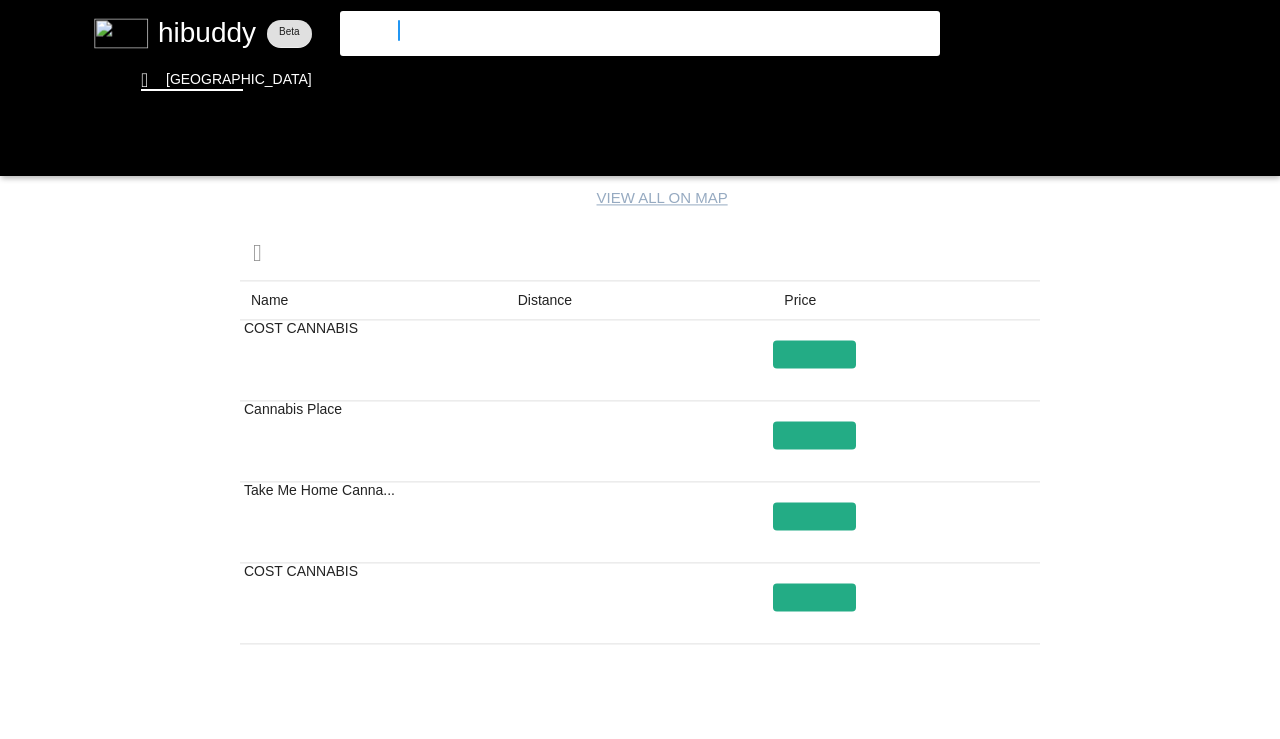 click on "3saints" at bounding box center (623, 30) 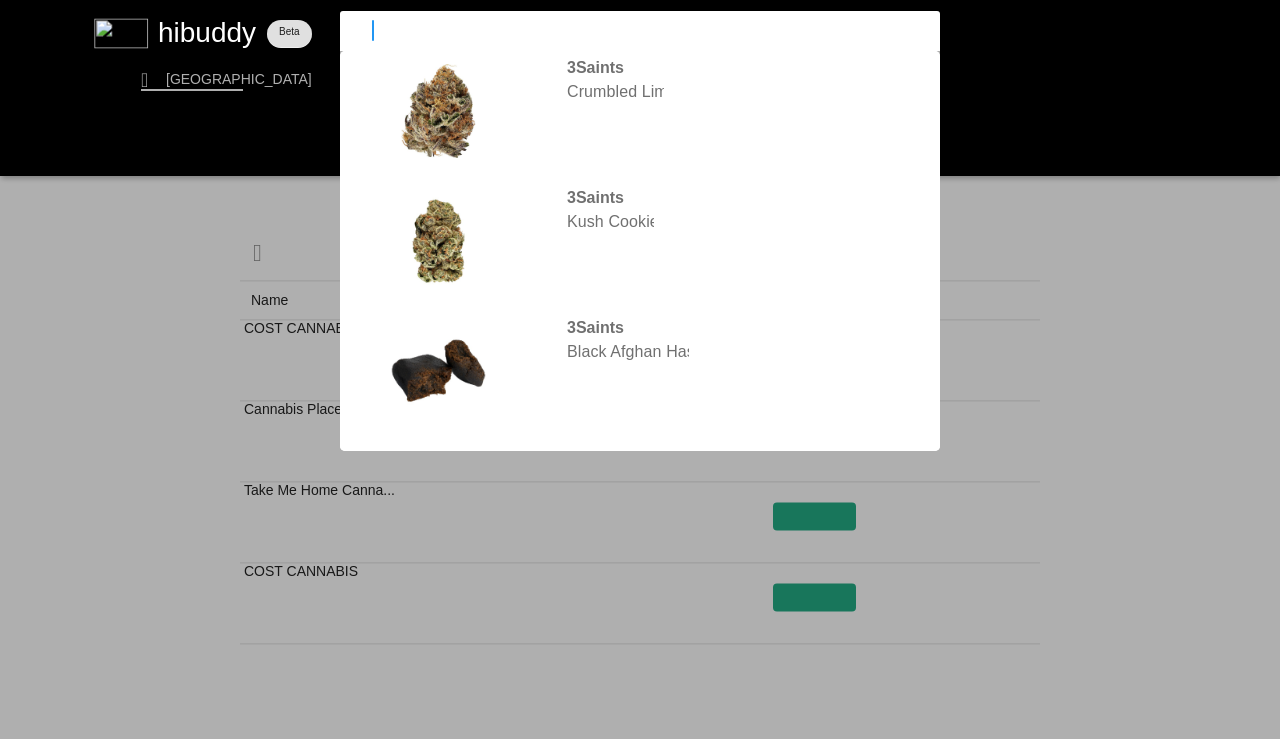 type on "3" 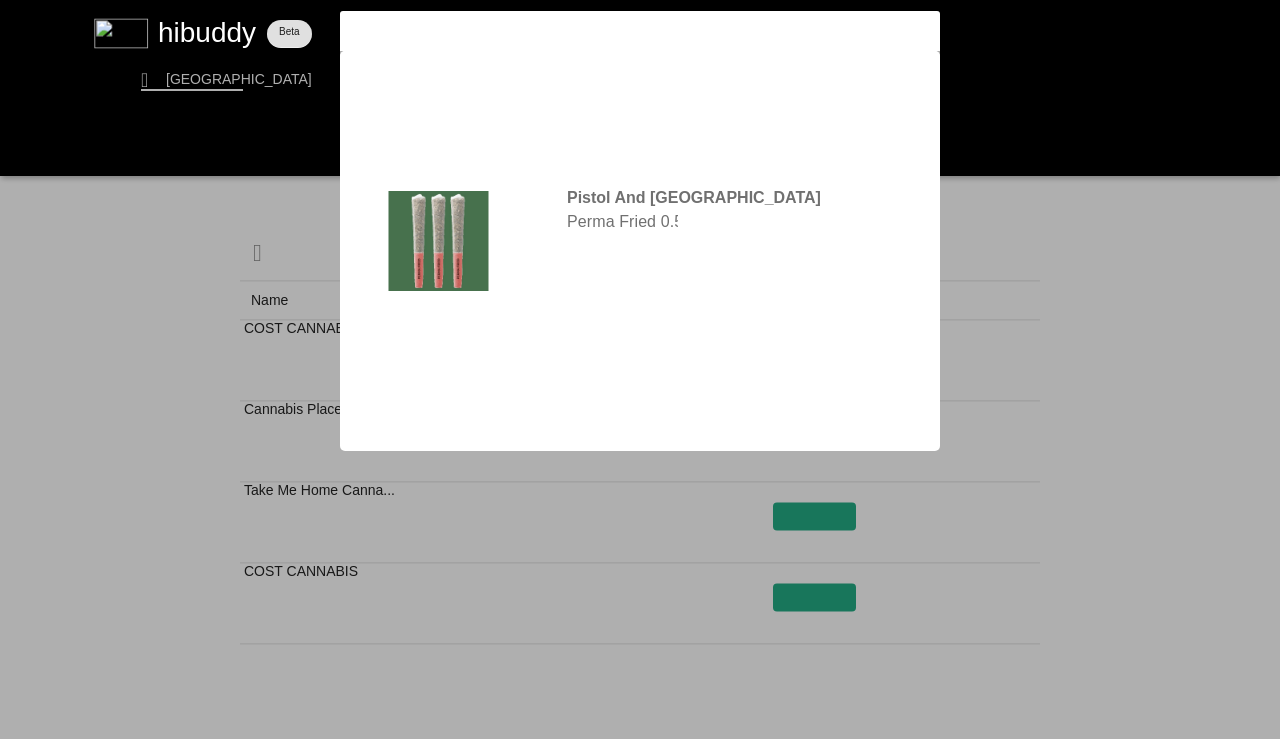 type on "perma fried" 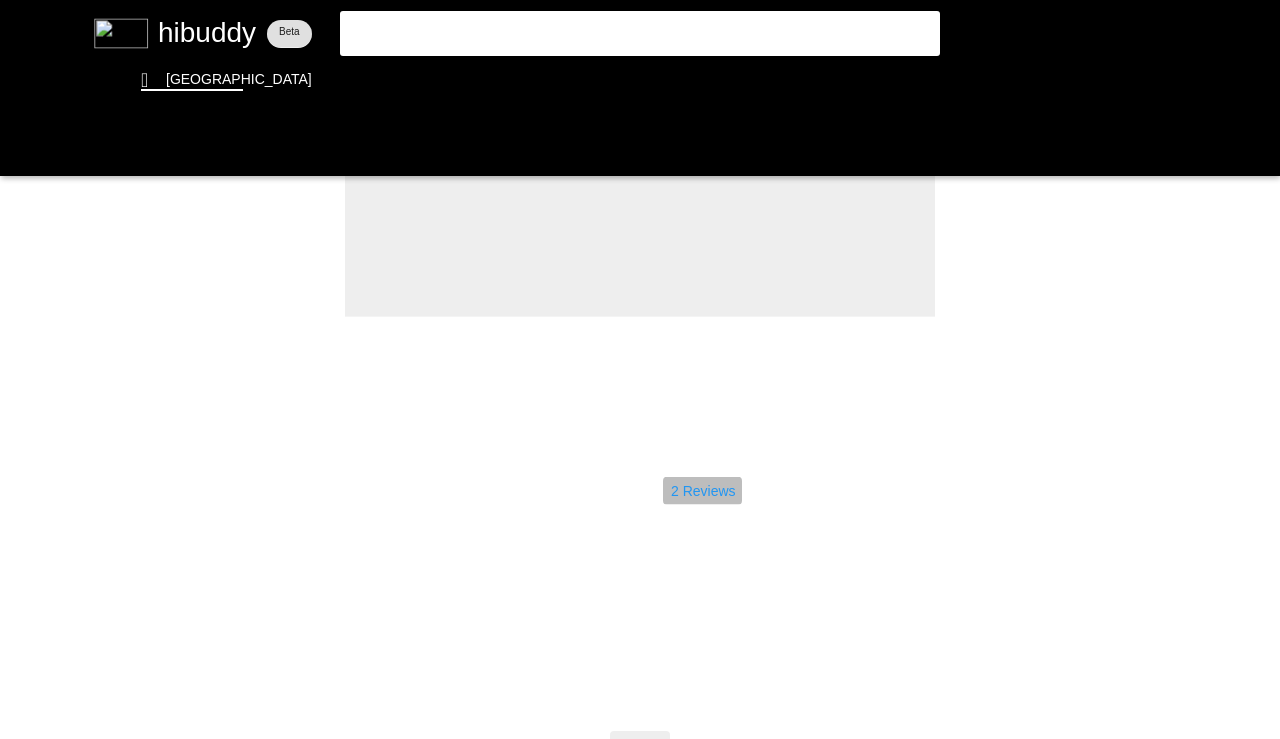 click at bounding box center (640, 369) 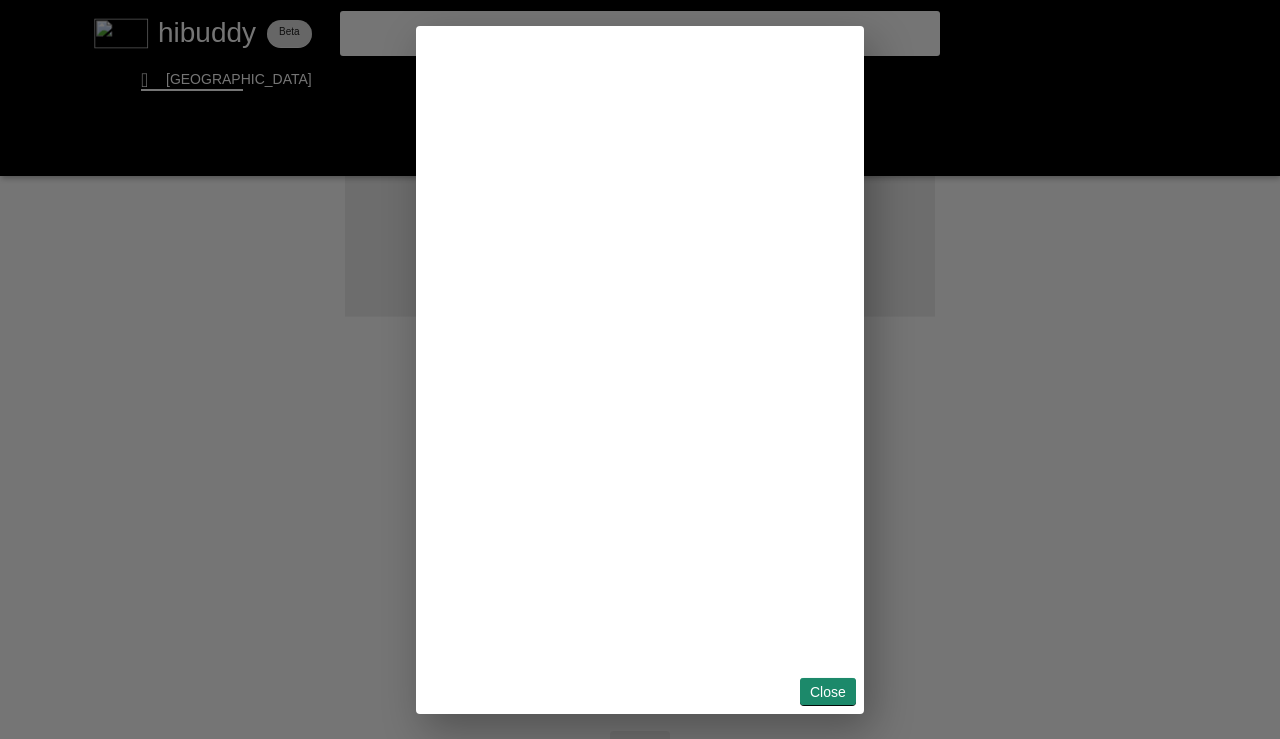 click at bounding box center (640, 369) 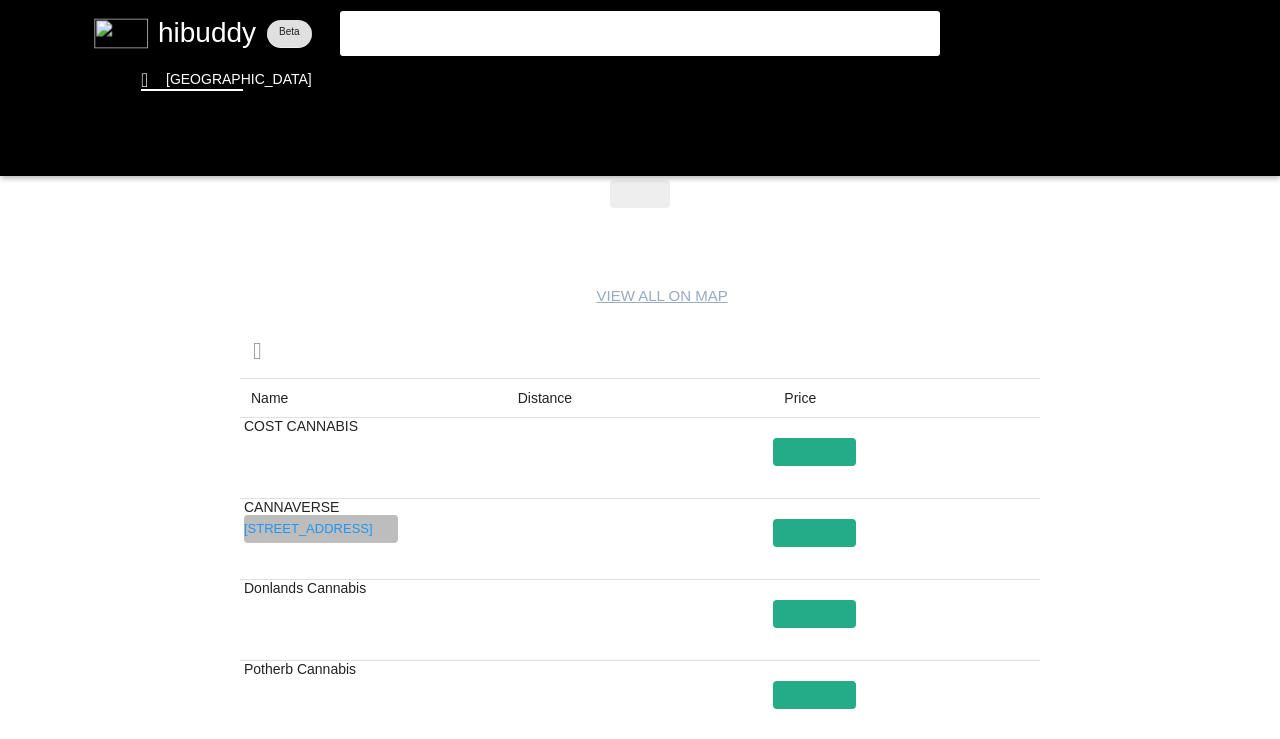 click at bounding box center (640, 369) 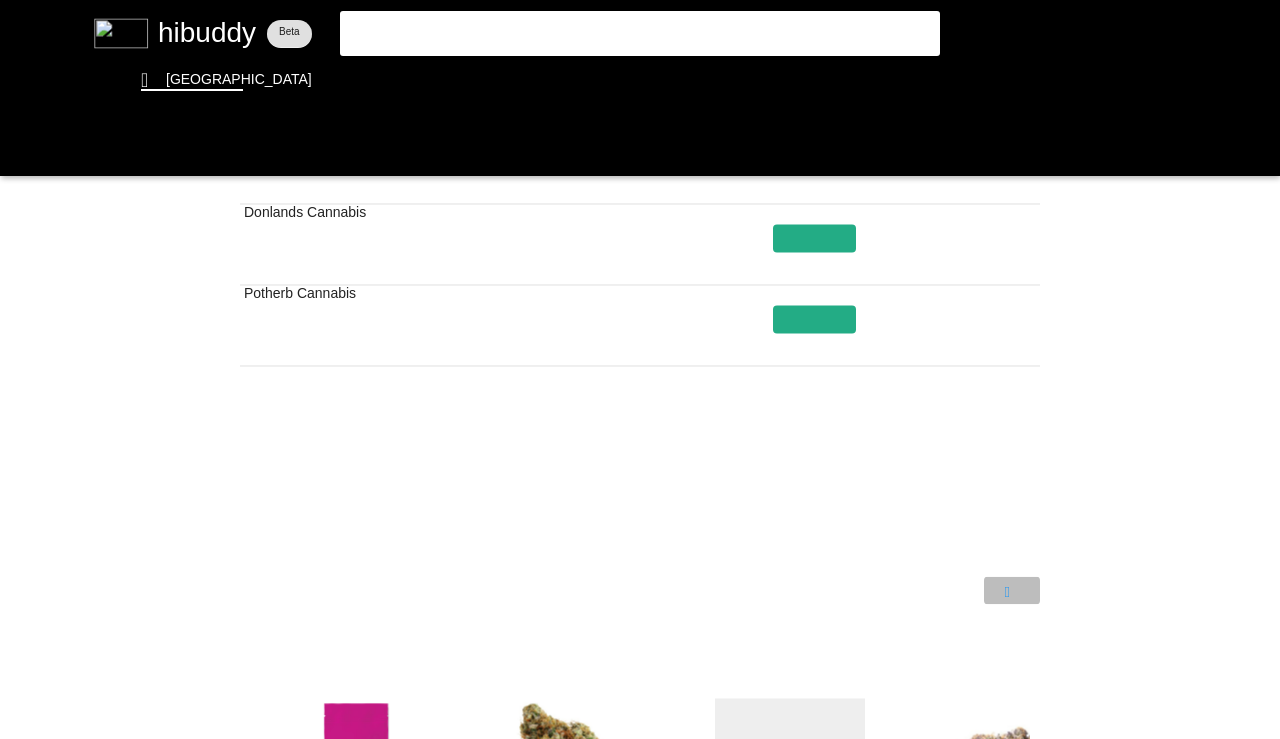 click at bounding box center [640, 369] 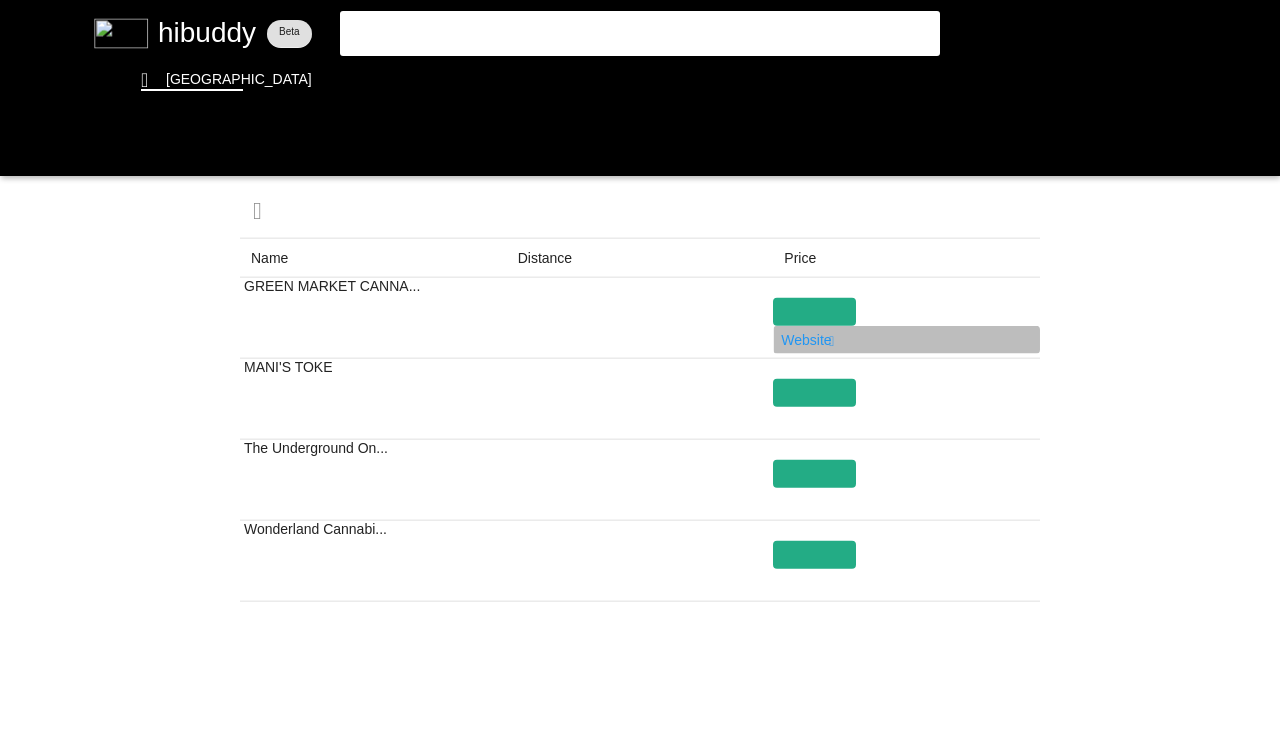click at bounding box center [640, 369] 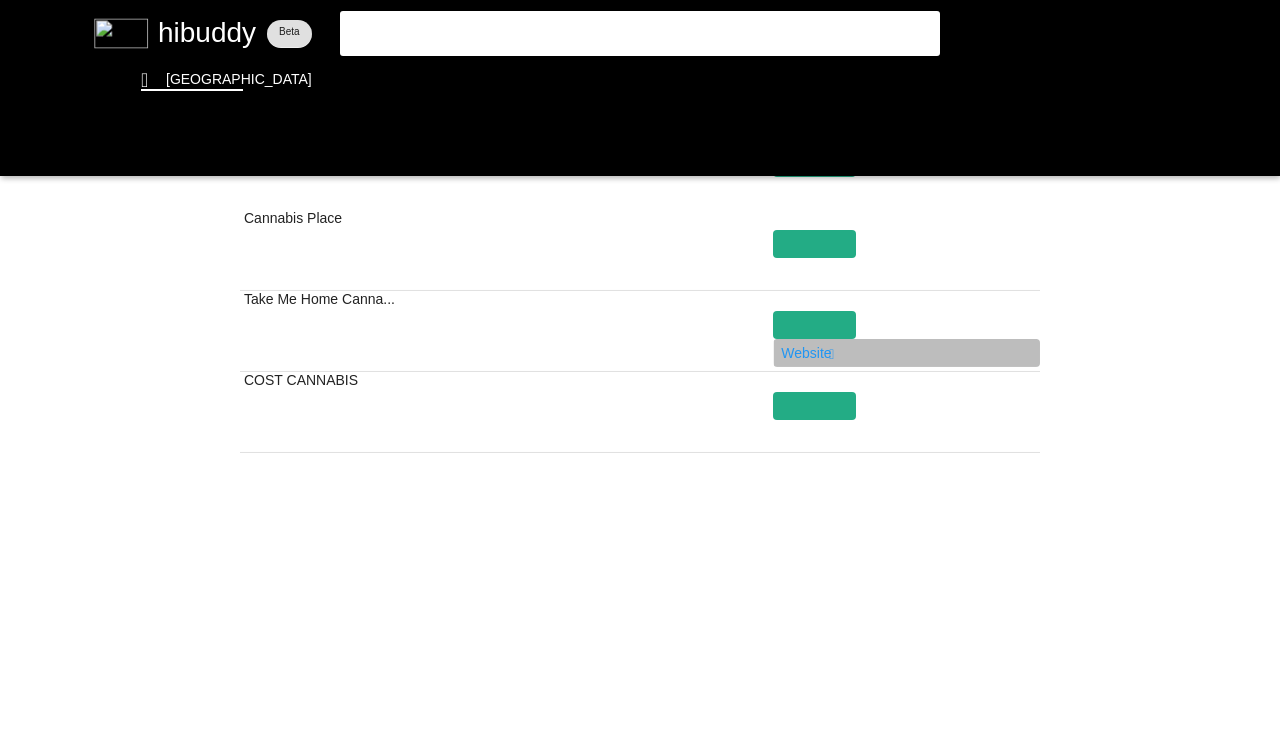 click at bounding box center (640, 369) 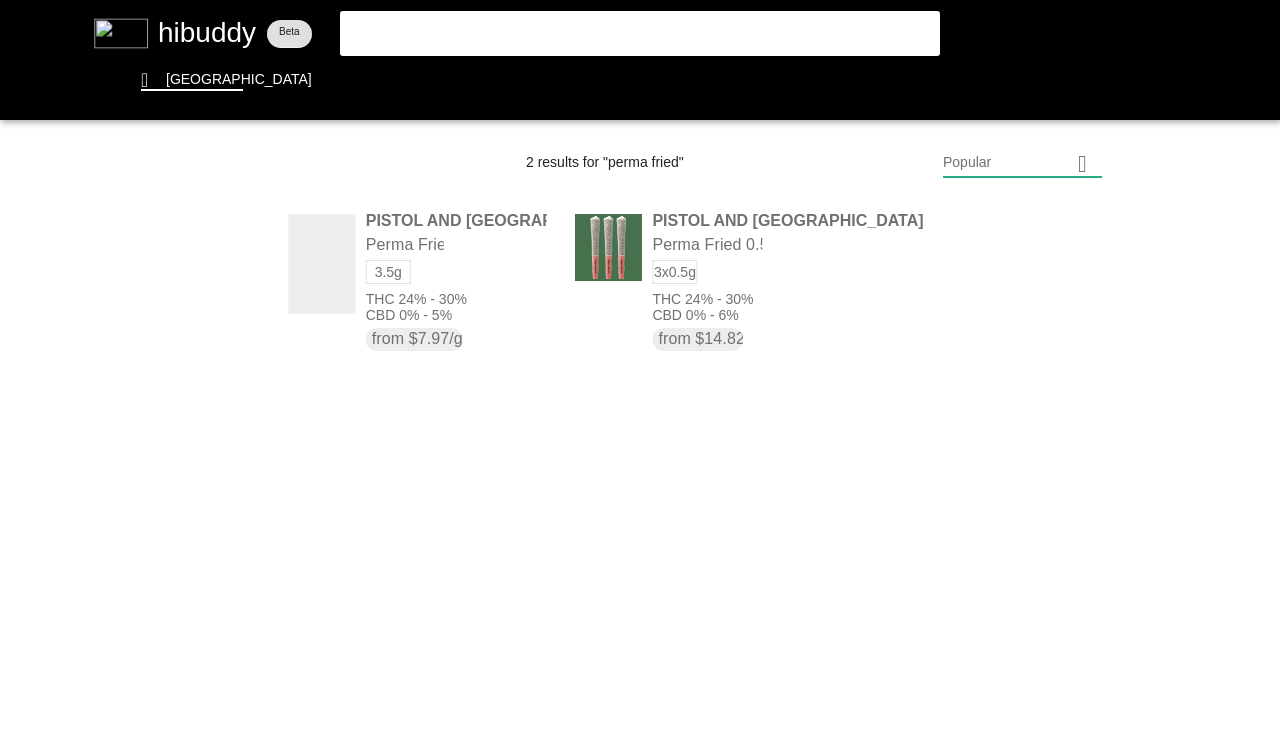 click at bounding box center [640, 369] 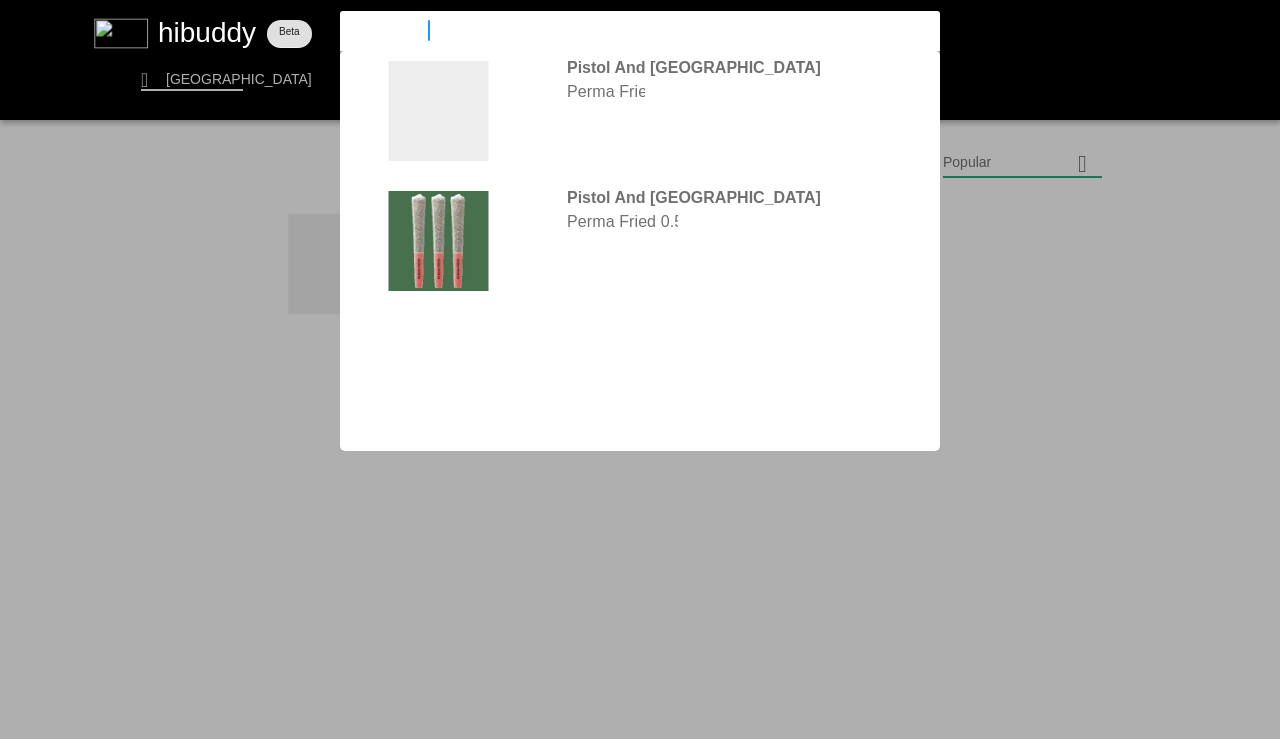 click on "perma fried" at bounding box center (623, 30) 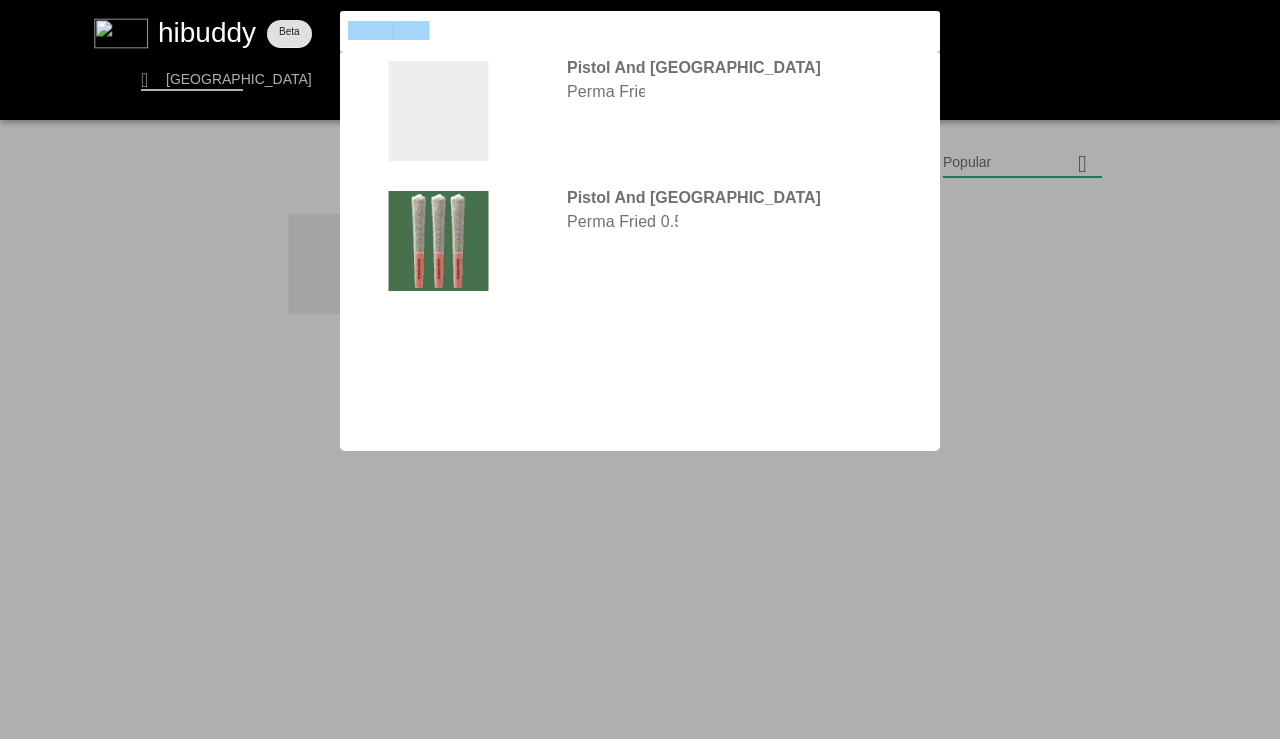 drag, startPoint x: 462, startPoint y: 32, endPoint x: 325, endPoint y: 26, distance: 137.13132 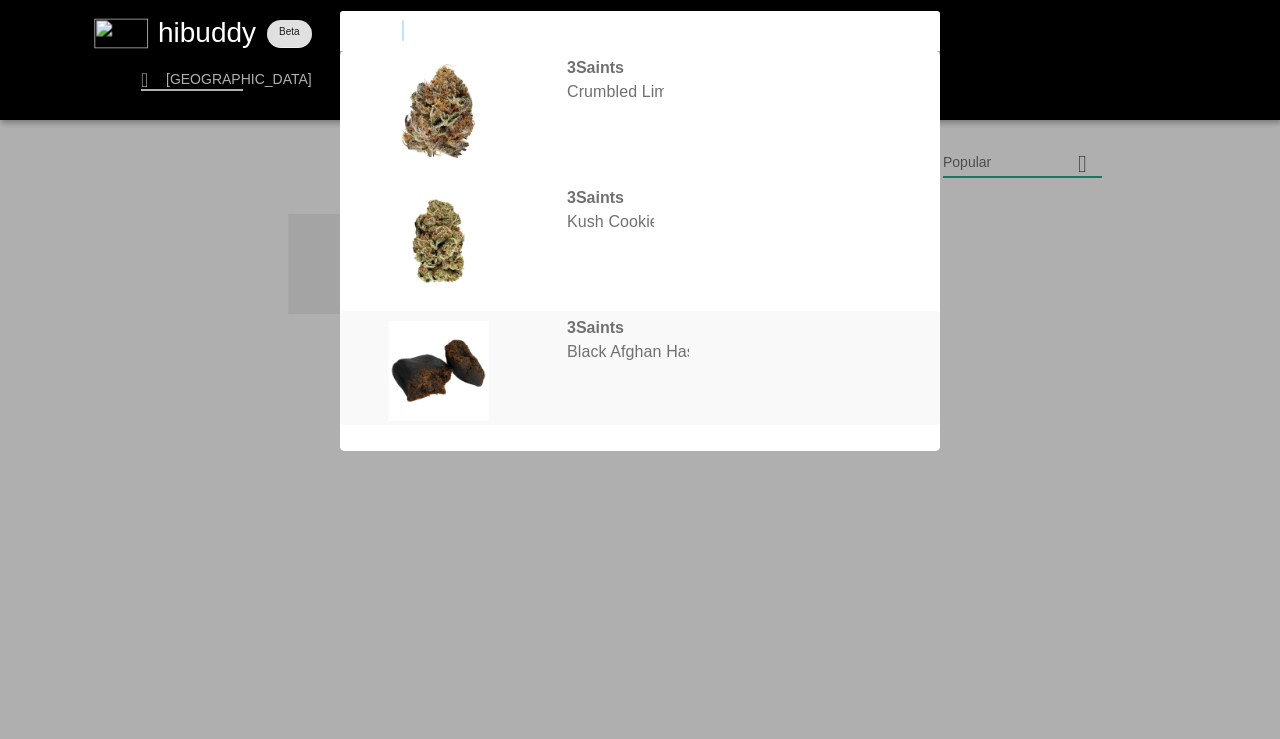 type on "3 saints" 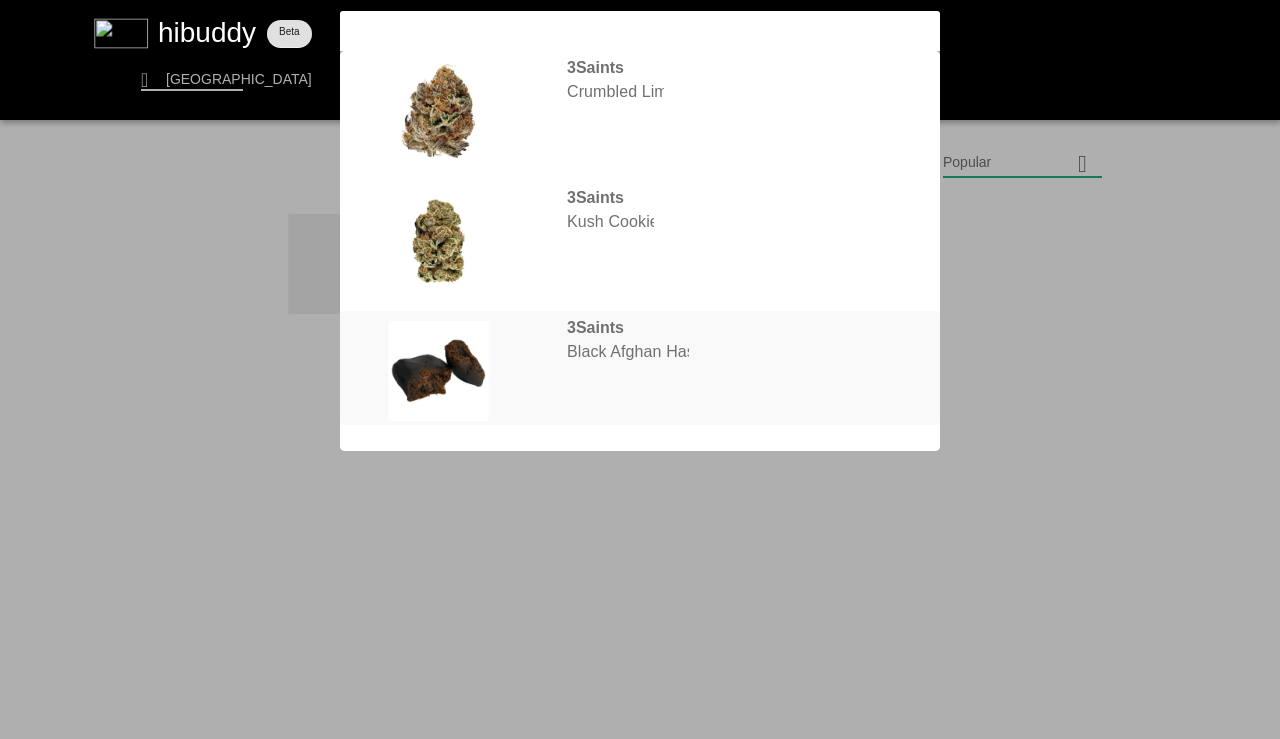 click at bounding box center [640, 369] 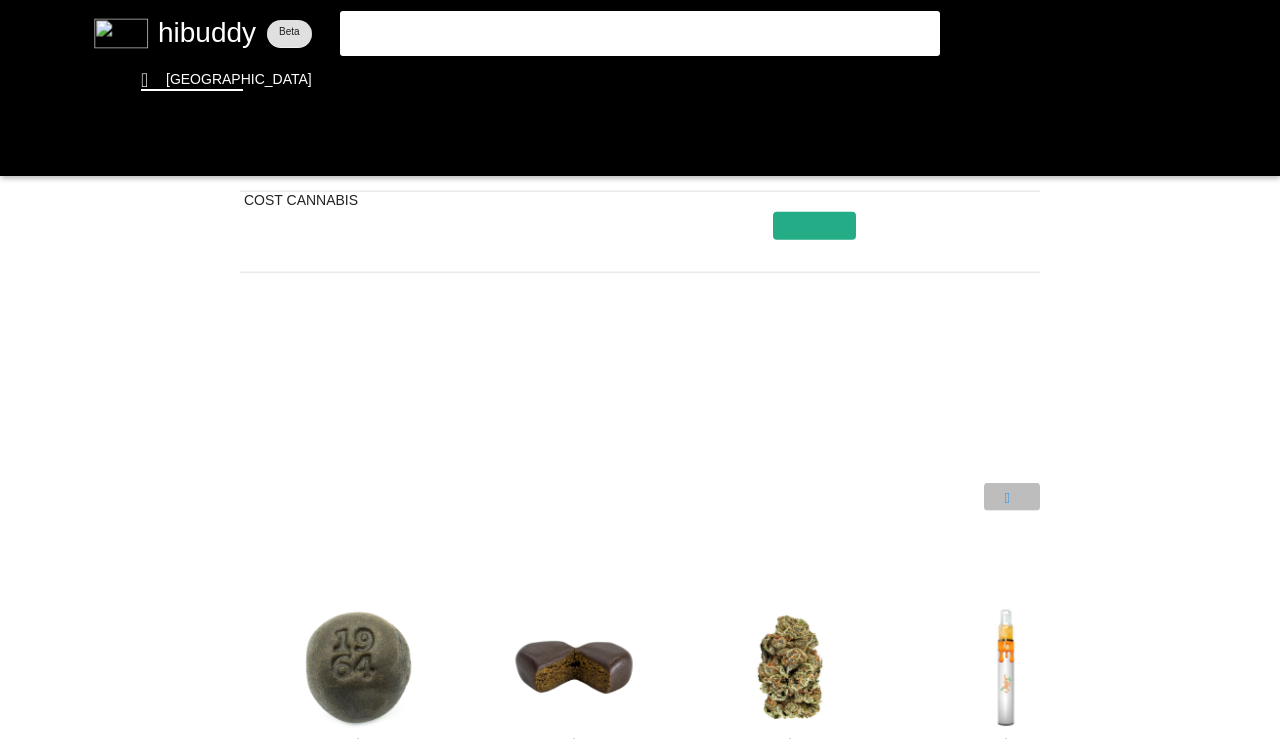 click at bounding box center (640, 369) 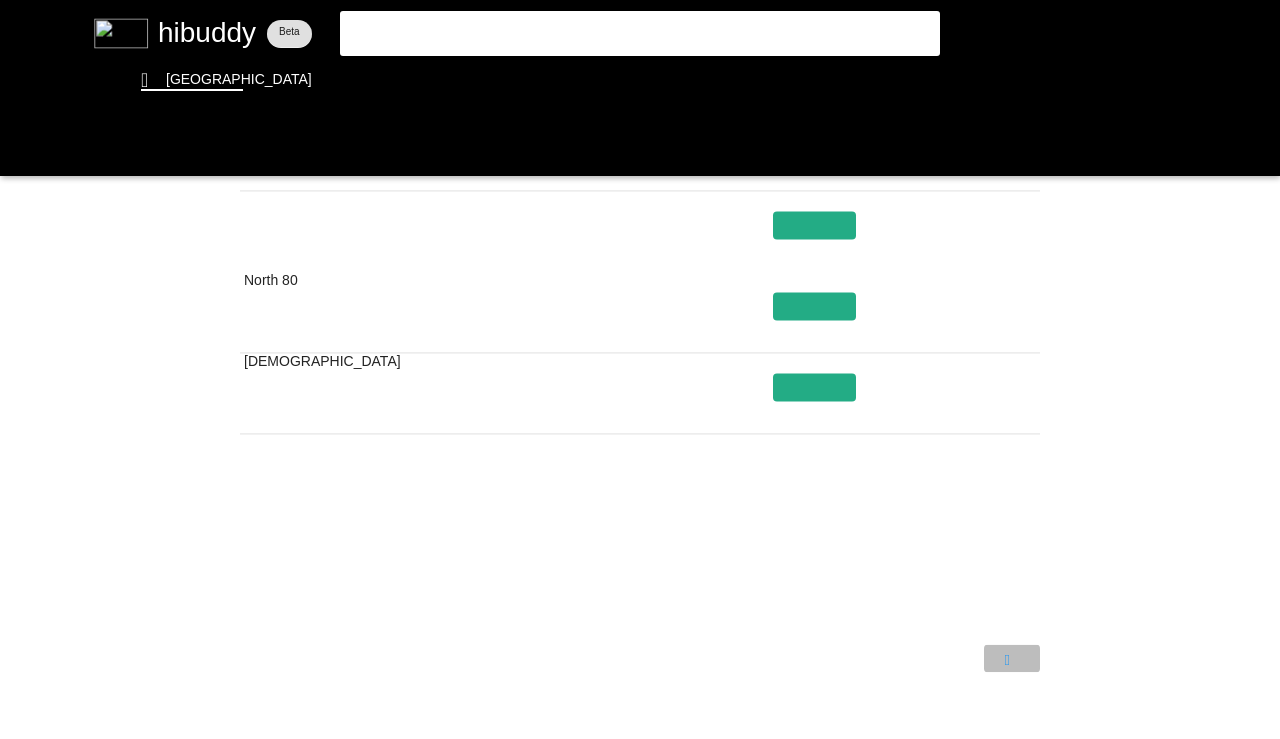 click at bounding box center (640, 369) 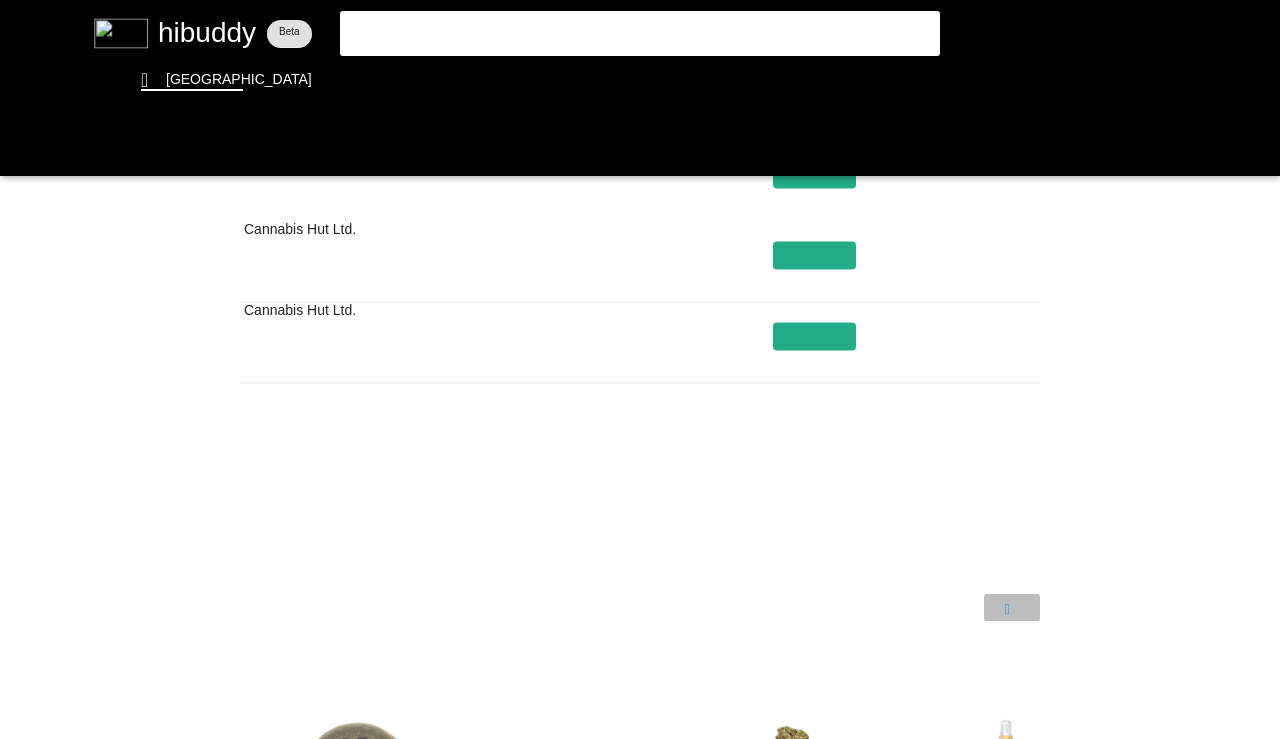 click at bounding box center (640, 369) 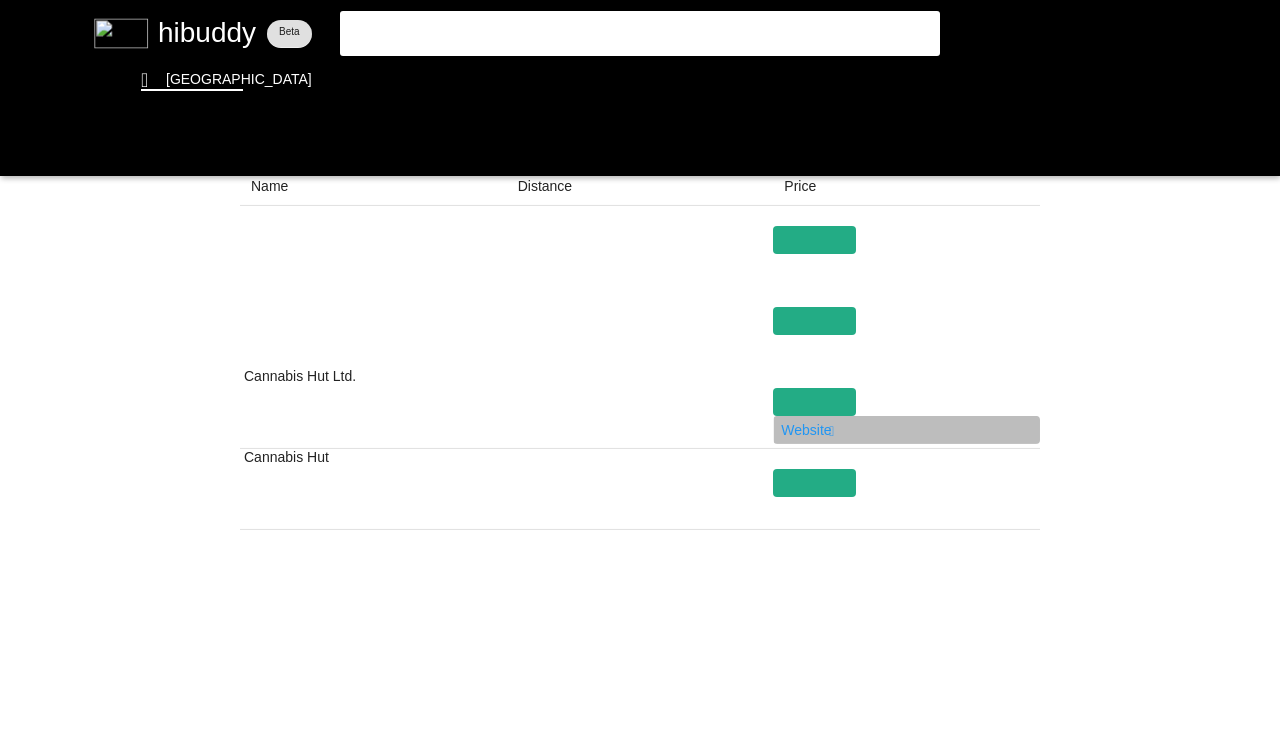 click at bounding box center (640, 369) 